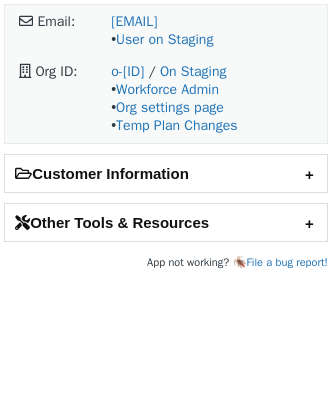 scroll, scrollTop: 0, scrollLeft: 0, axis: both 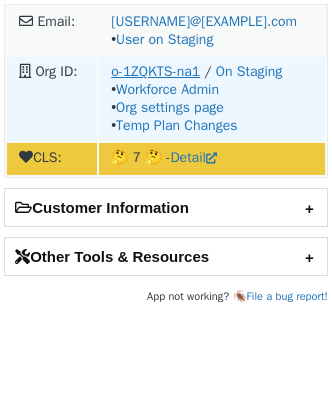 click on "o-1ZQKTS-na1" at bounding box center (155, 71) 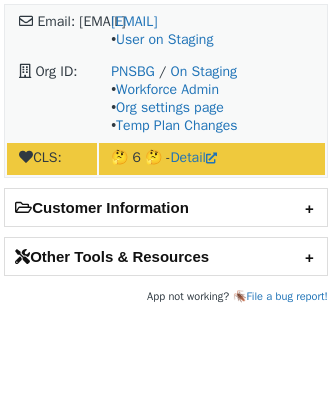 scroll, scrollTop: 0, scrollLeft: 0, axis: both 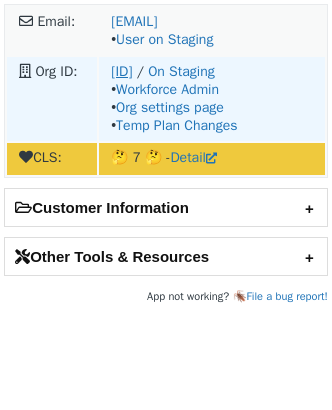 click on "o-23BNH7-na1" at bounding box center [121, 71] 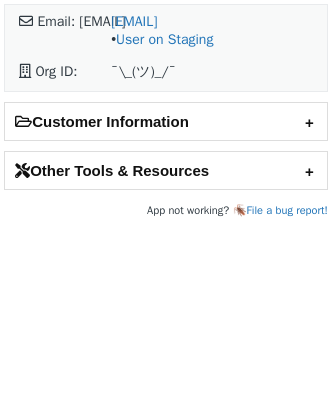 scroll, scrollTop: 0, scrollLeft: 0, axis: both 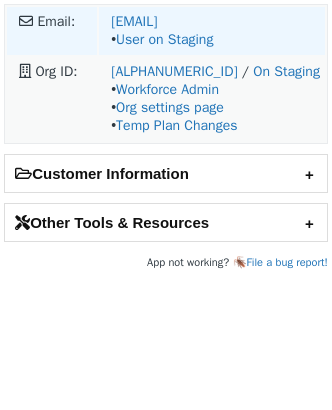drag, startPoint x: 300, startPoint y: 16, endPoint x: 109, endPoint y: 25, distance: 191.21193 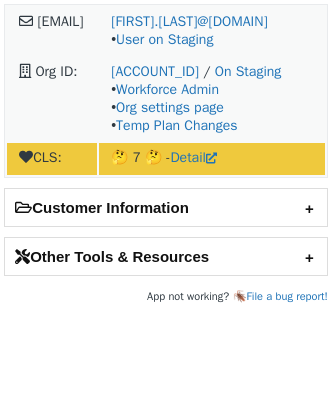 scroll, scrollTop: 0, scrollLeft: 0, axis: both 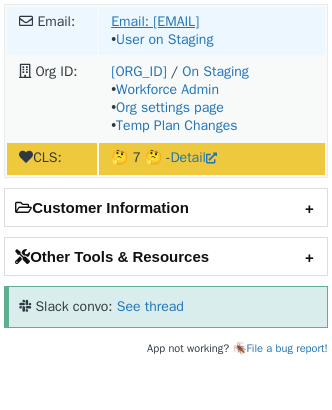 click on "egor.bobkov@netapp.com" at bounding box center [155, 21] 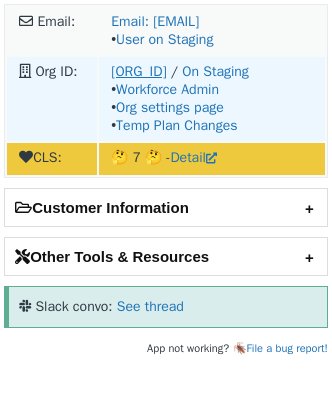 click on "1893S7" at bounding box center [138, 71] 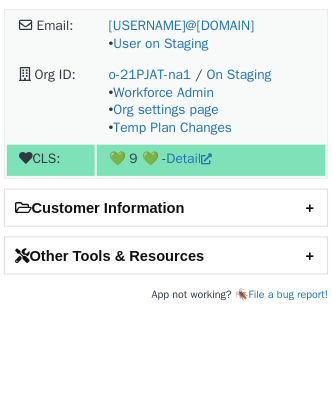 scroll, scrollTop: 0, scrollLeft: 0, axis: both 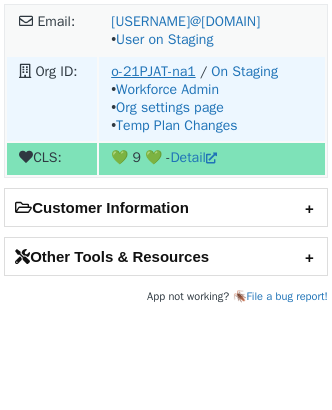click on "o-21PJAT-na1" at bounding box center (153, 71) 